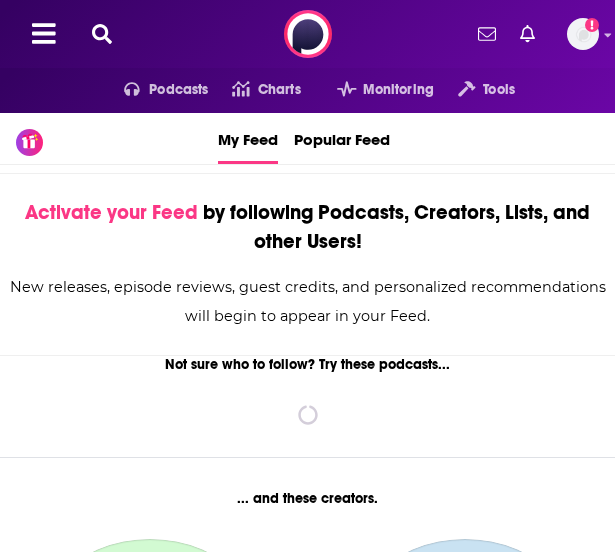 scroll, scrollTop: 0, scrollLeft: 0, axis: both 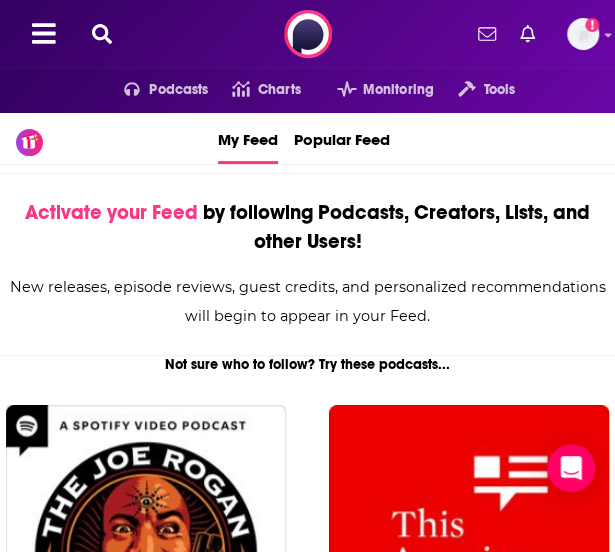 click 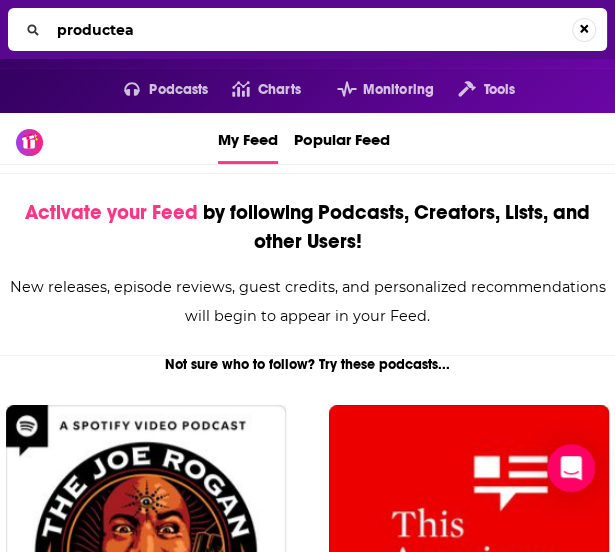 type on "productea" 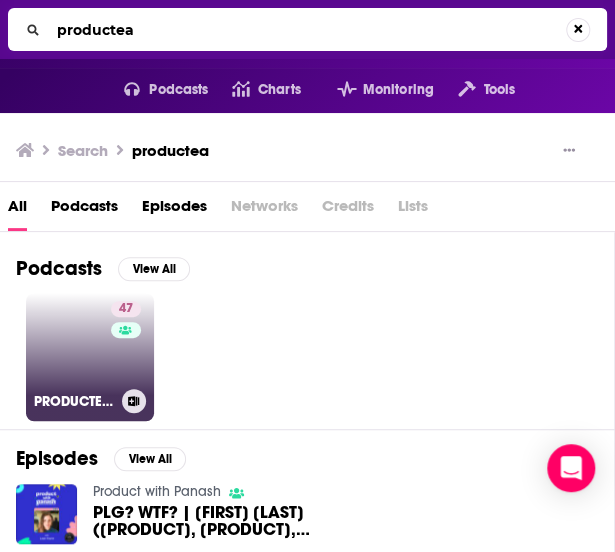 click on "47" at bounding box center (128, 345) 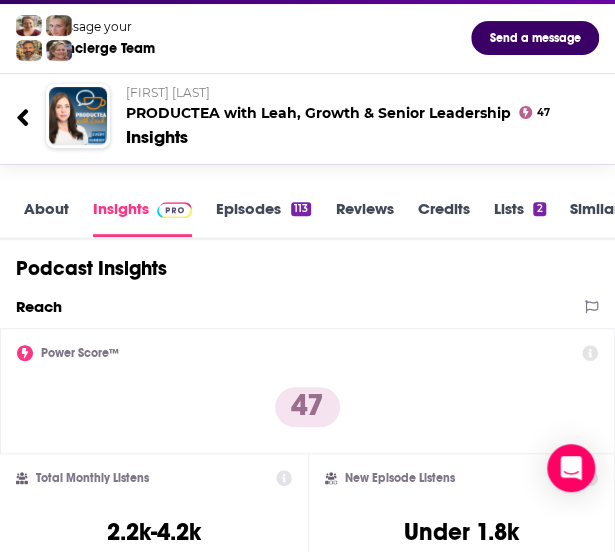 scroll, scrollTop: 0, scrollLeft: 0, axis: both 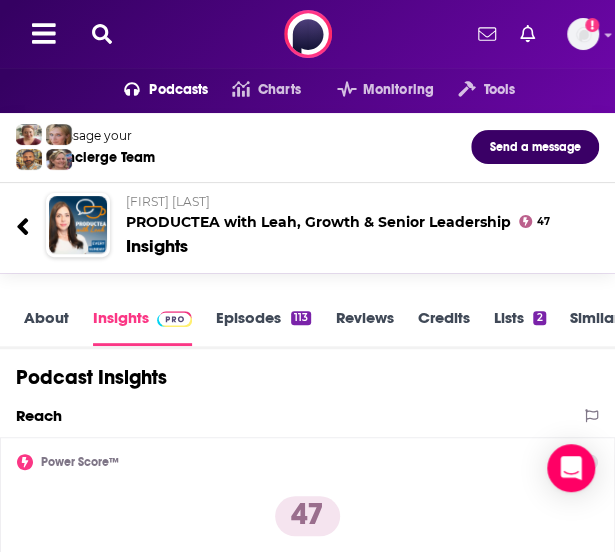 click 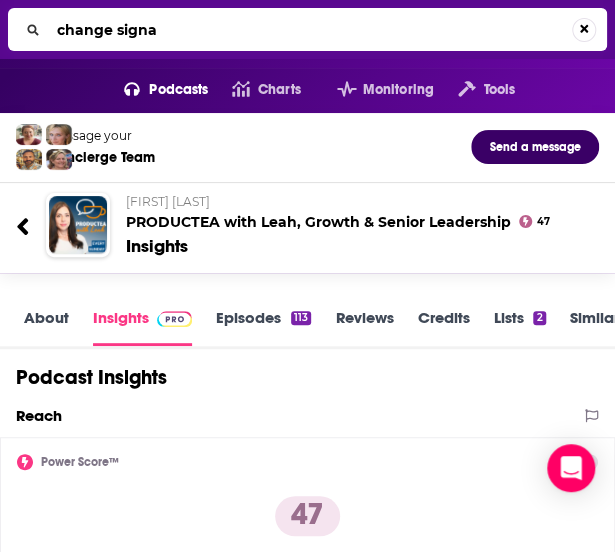 type on "change signal" 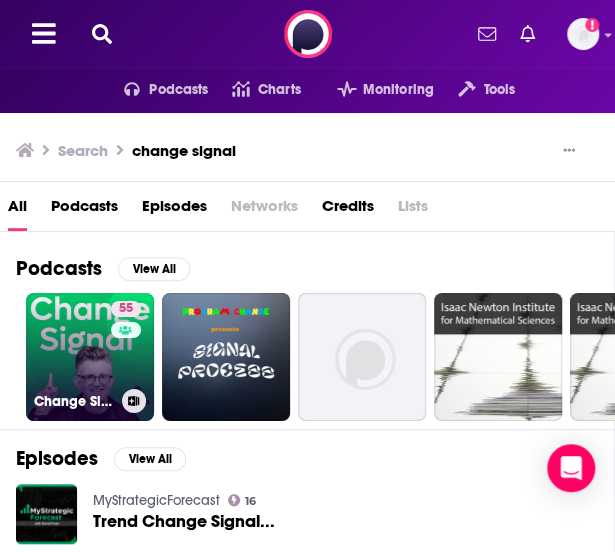 click on "55 Change Signal" at bounding box center (90, 357) 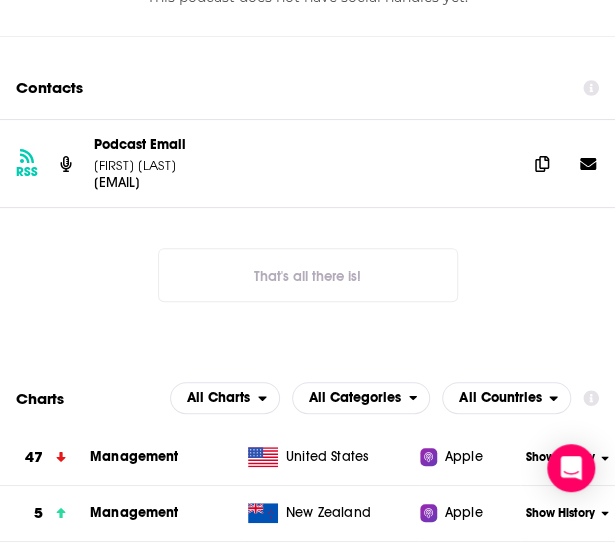 scroll, scrollTop: 1867, scrollLeft: 0, axis: vertical 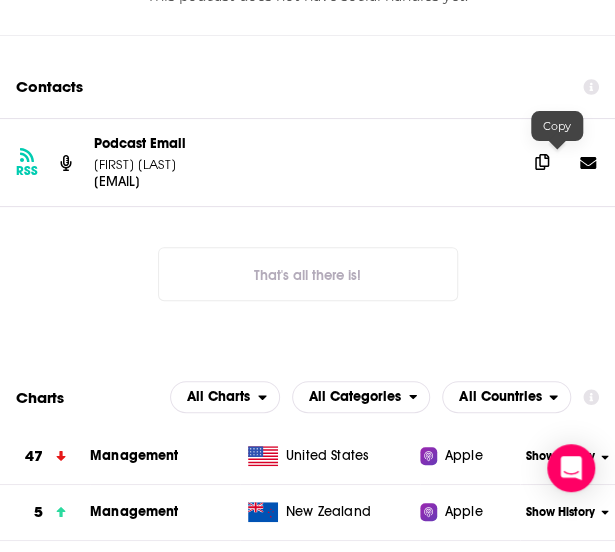 click 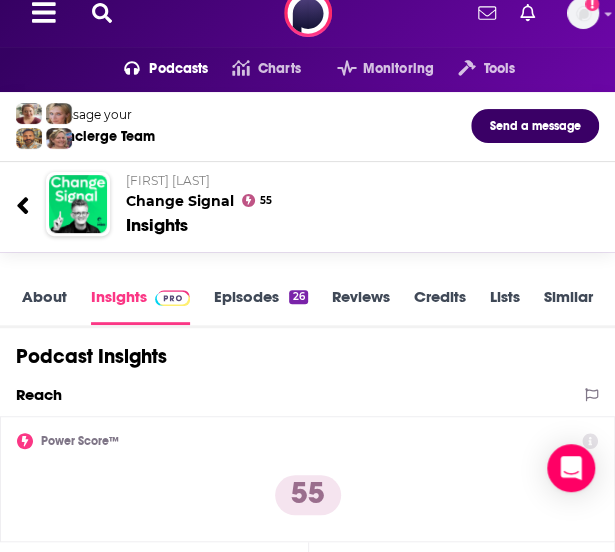 scroll, scrollTop: 0, scrollLeft: 0, axis: both 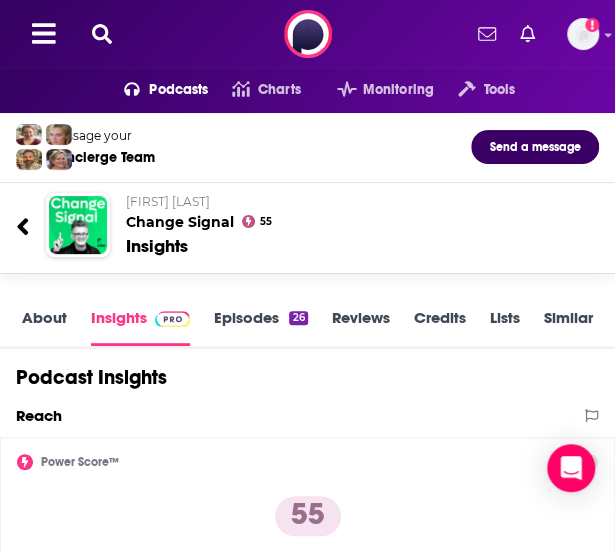 click 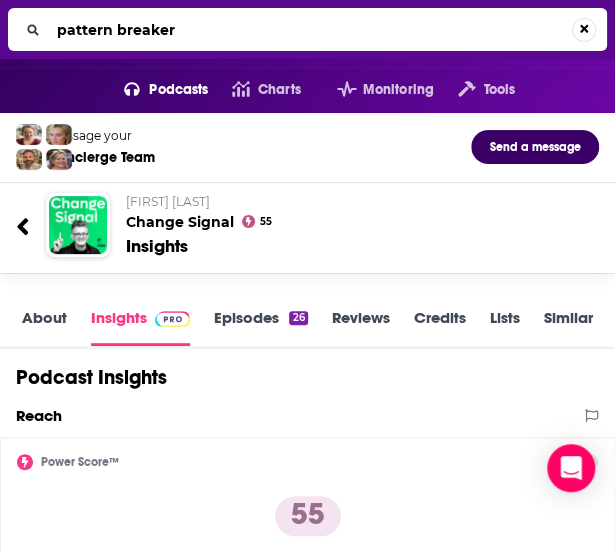 type on "pattern breakers" 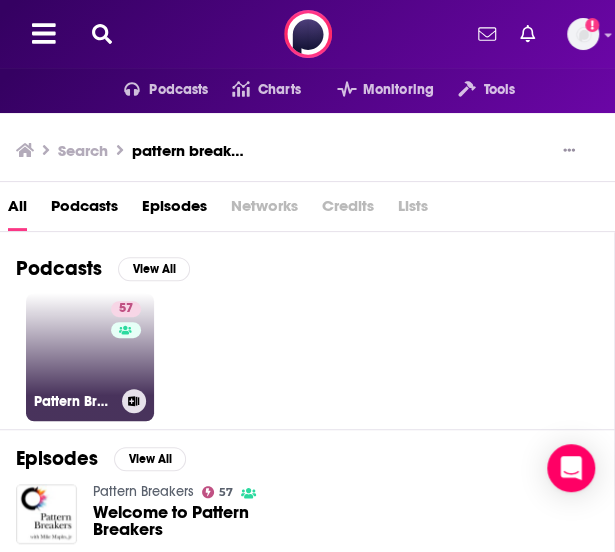 click on "57 Pattern Breakers" at bounding box center [90, 357] 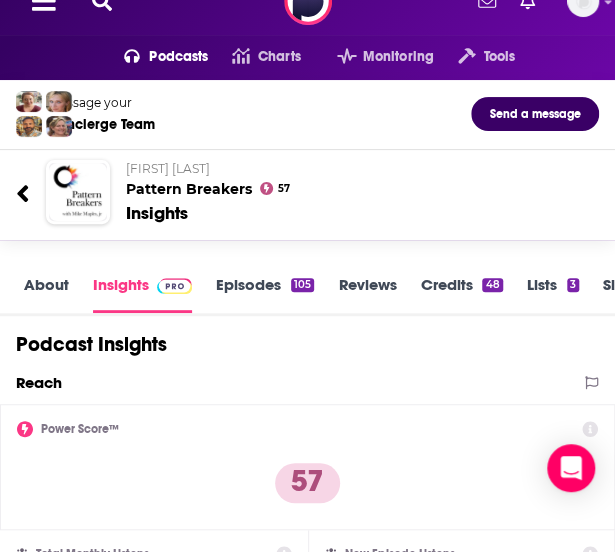 scroll, scrollTop: 0, scrollLeft: 0, axis: both 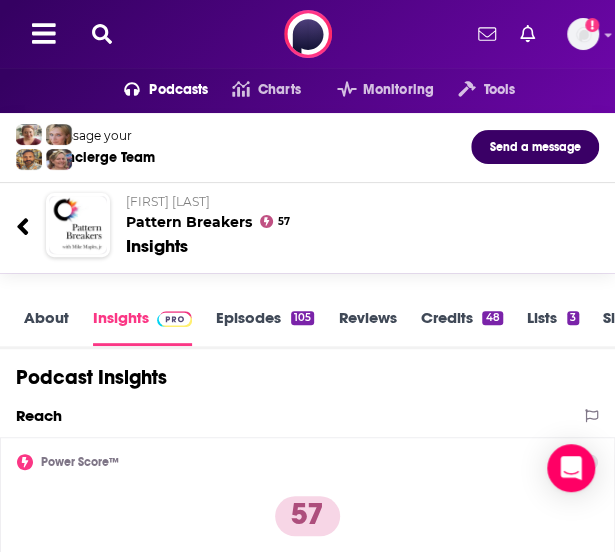 click at bounding box center [102, 34] 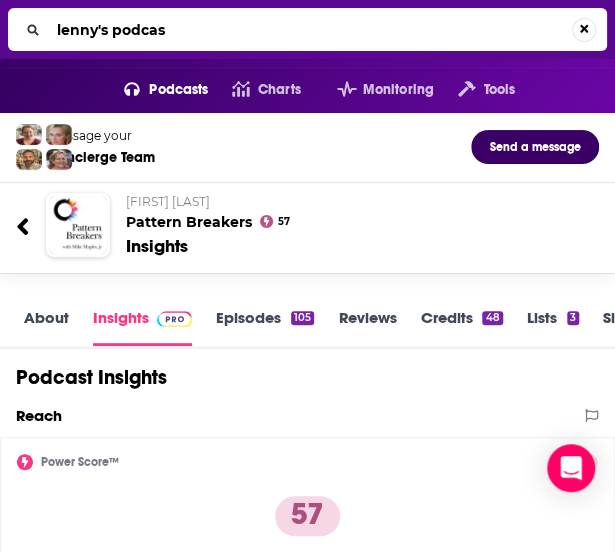 type on "lenny's podcast" 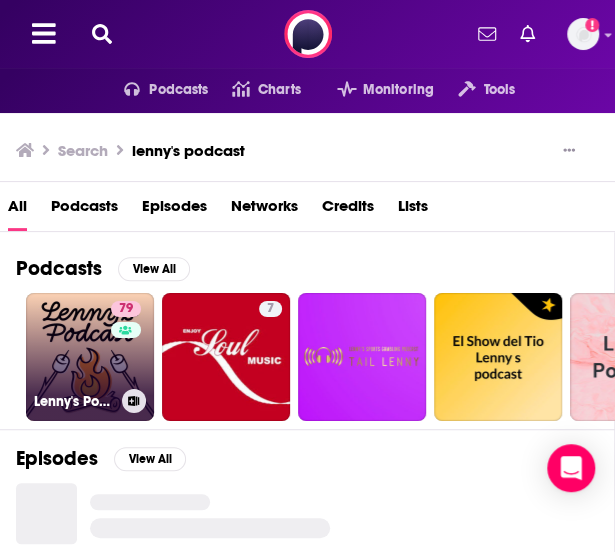 click on "79 Lenny's Podcast: Product | Career | Growth" at bounding box center [90, 357] 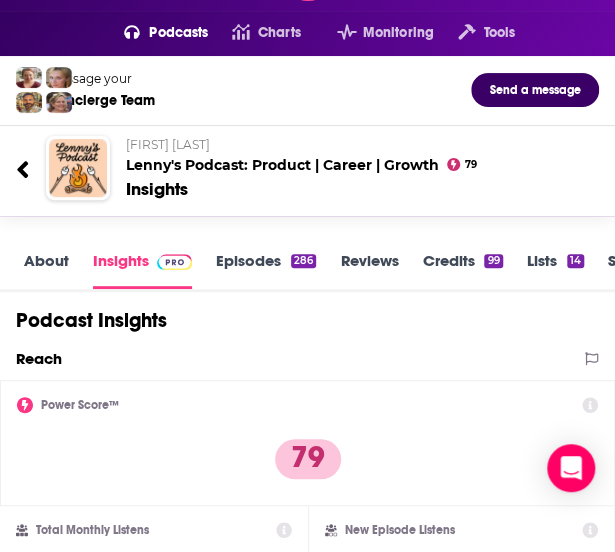 scroll, scrollTop: 0, scrollLeft: 0, axis: both 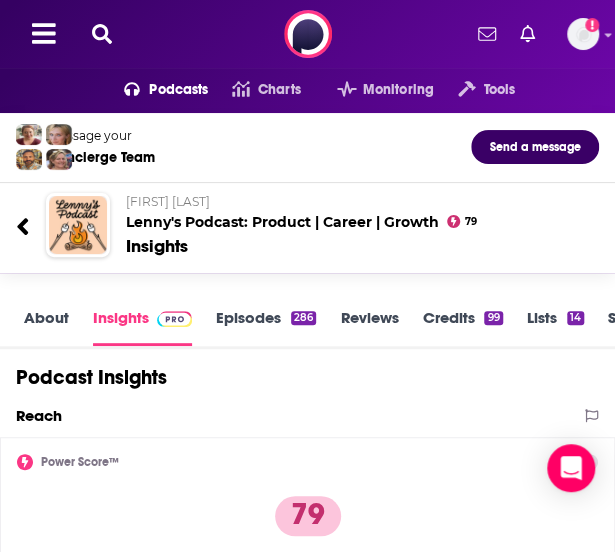 click 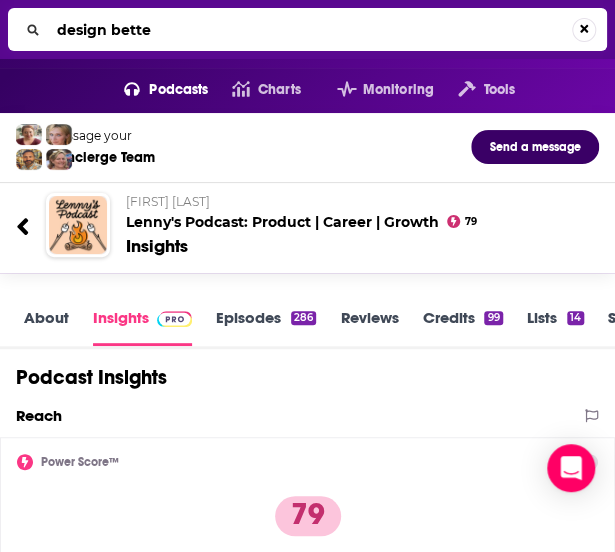 type on "design better" 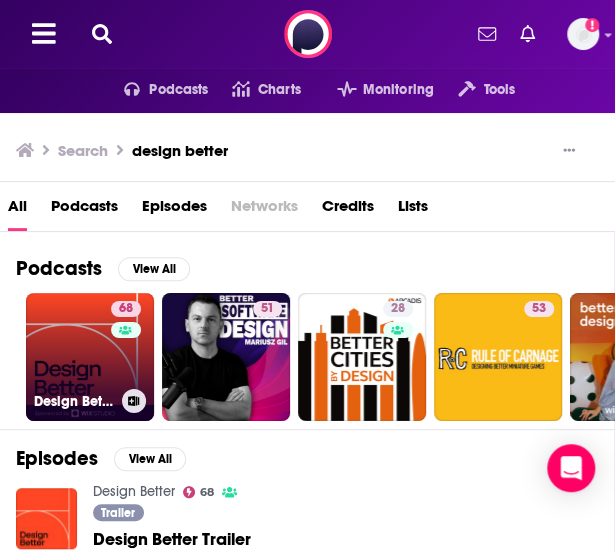 click on "68 Design Better" at bounding box center [90, 357] 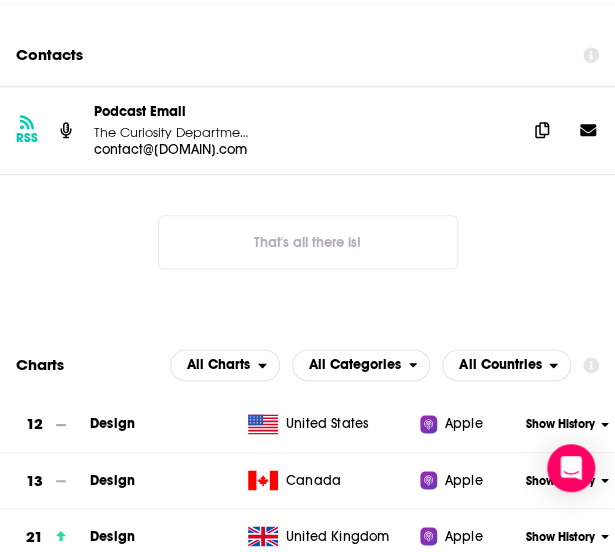 scroll, scrollTop: 2288, scrollLeft: 0, axis: vertical 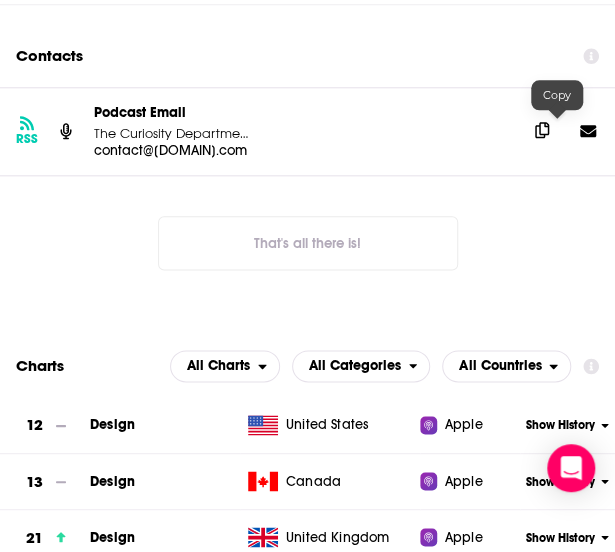 click 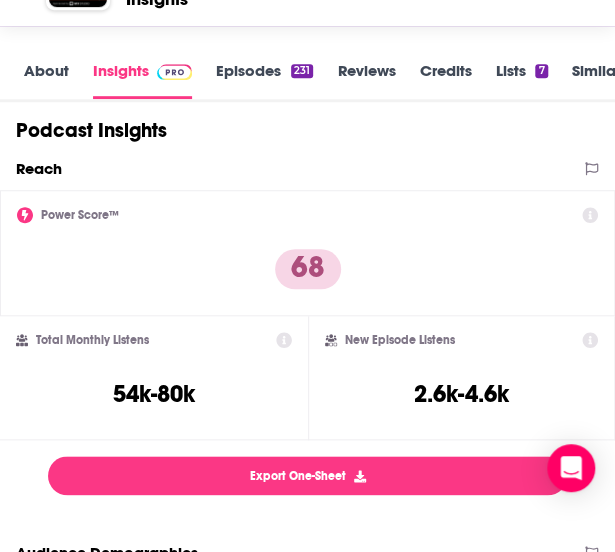 scroll, scrollTop: 0, scrollLeft: 0, axis: both 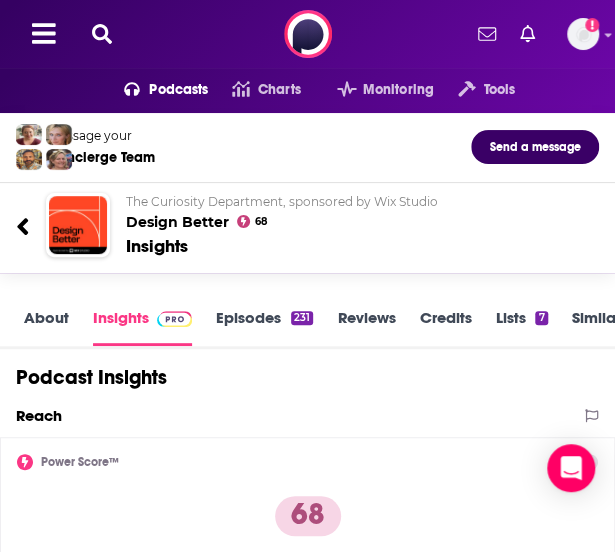 click 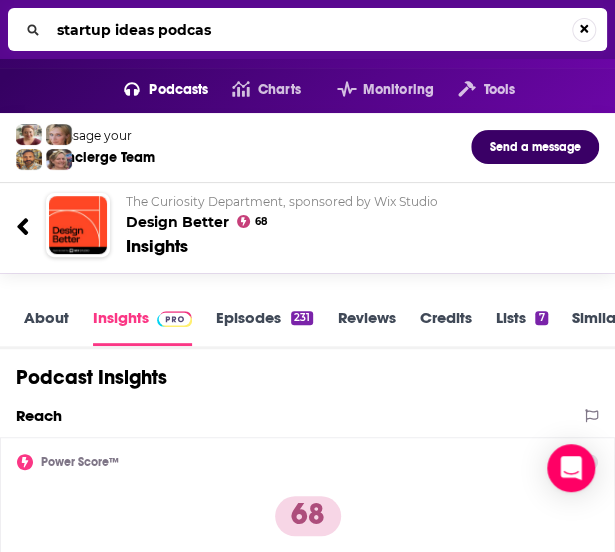 type on "startup ideas podcast" 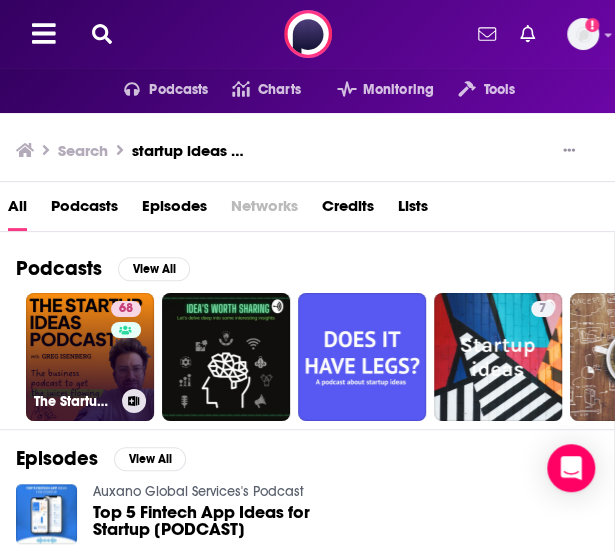 click on "68 The Startup Ideas Podcast" at bounding box center [90, 357] 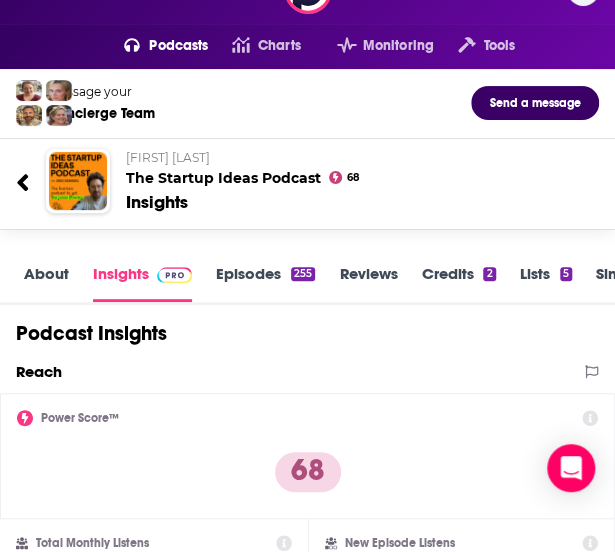 scroll, scrollTop: 0, scrollLeft: 0, axis: both 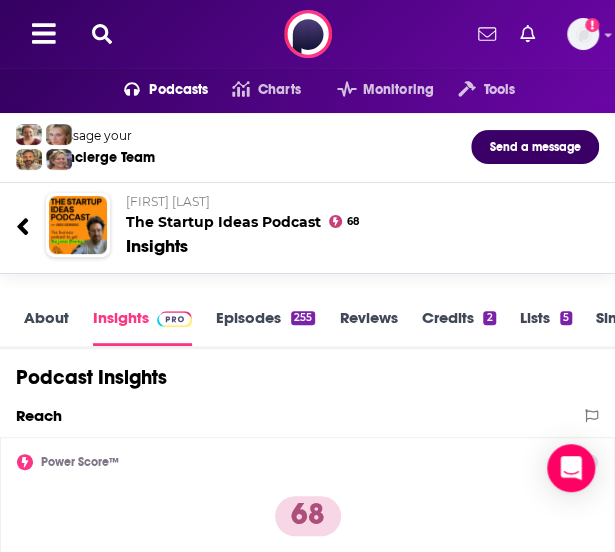 click 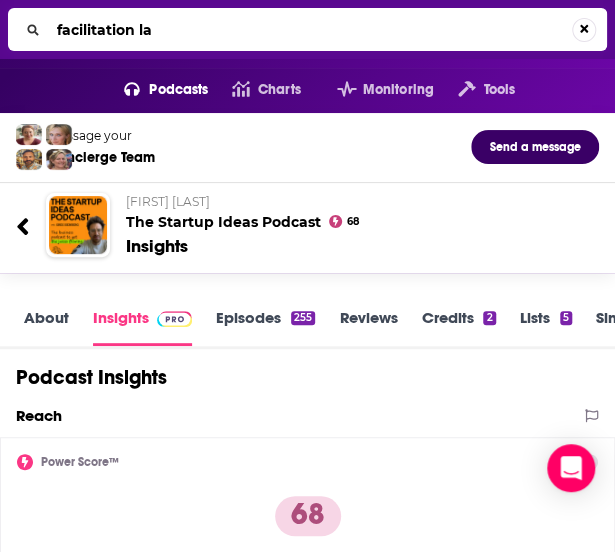 type on "facilitation lab" 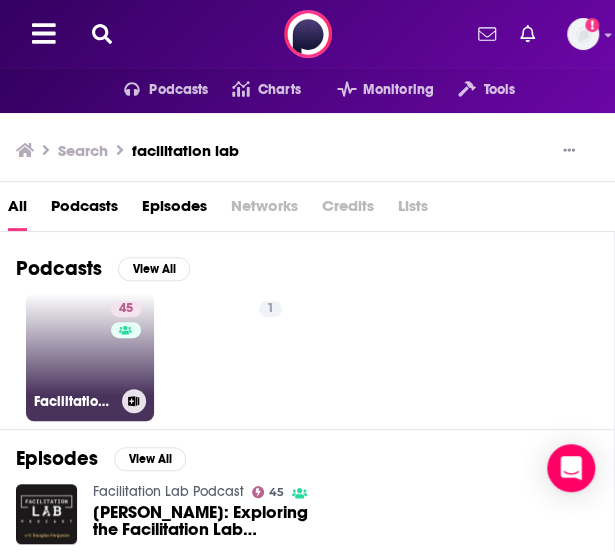 click on "45 Facilitation Lab Podcast" at bounding box center [90, 357] 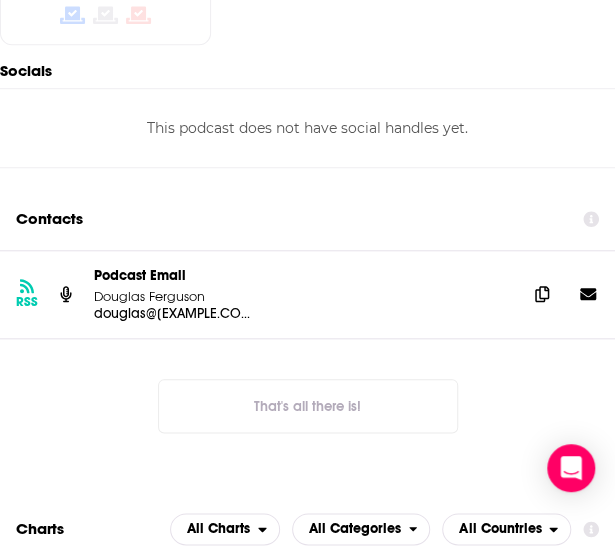 scroll, scrollTop: 2147, scrollLeft: 0, axis: vertical 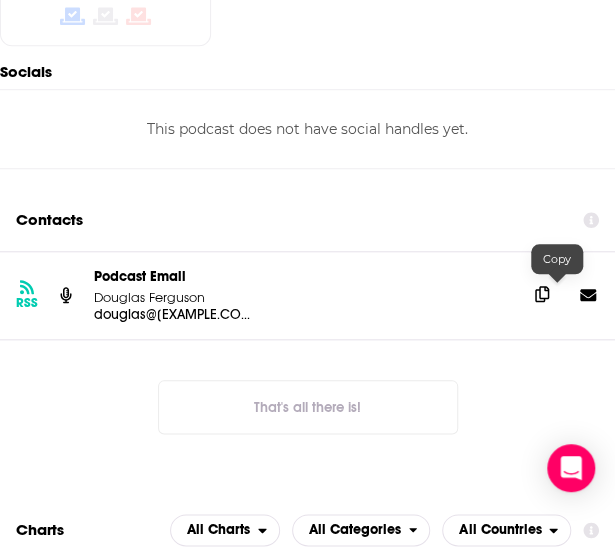 click at bounding box center (542, 294) 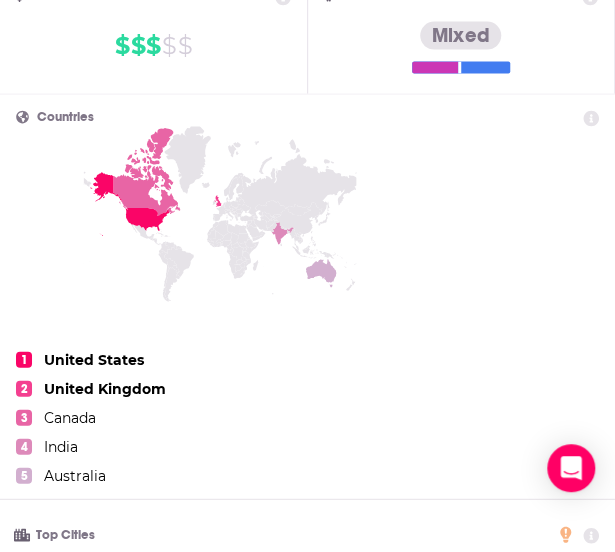 scroll, scrollTop: 0, scrollLeft: 0, axis: both 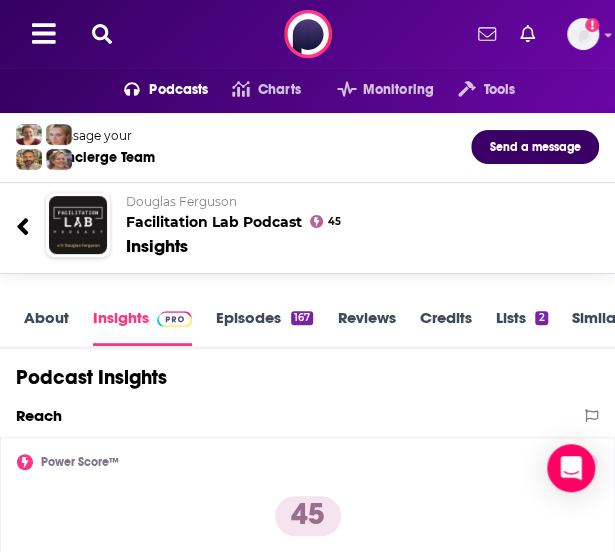 click 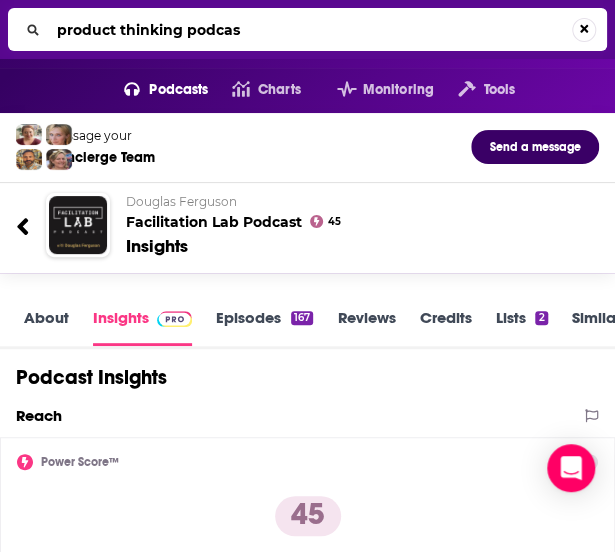 type on "product thinking podcast" 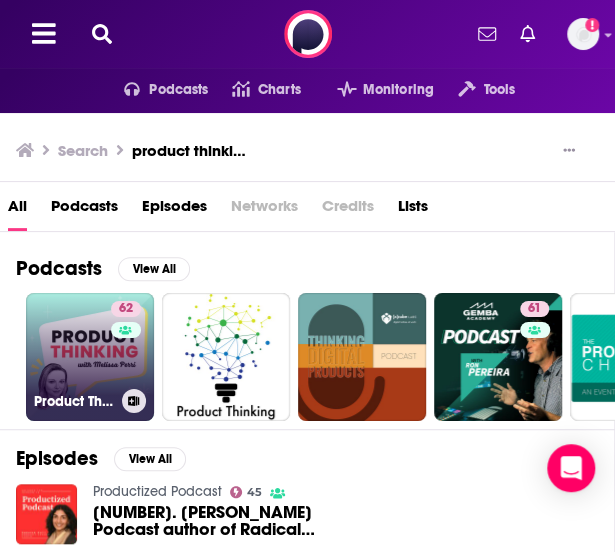 click on "62 Product Thinking" at bounding box center [90, 357] 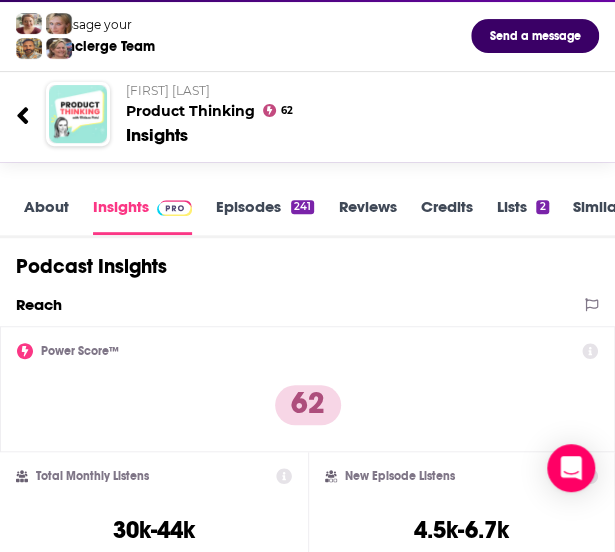 scroll, scrollTop: 0, scrollLeft: 0, axis: both 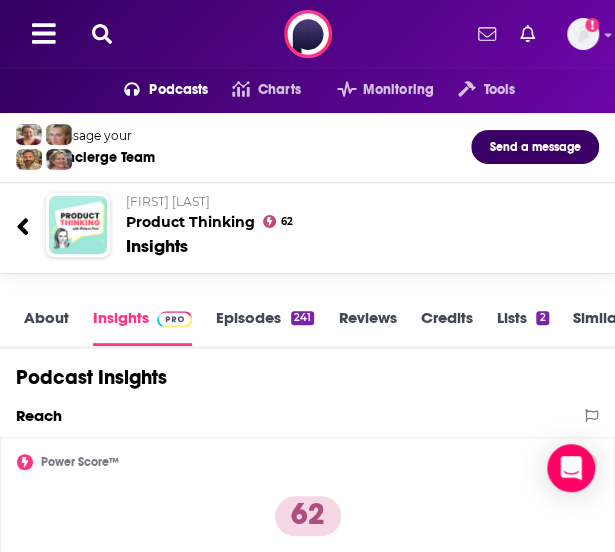 click 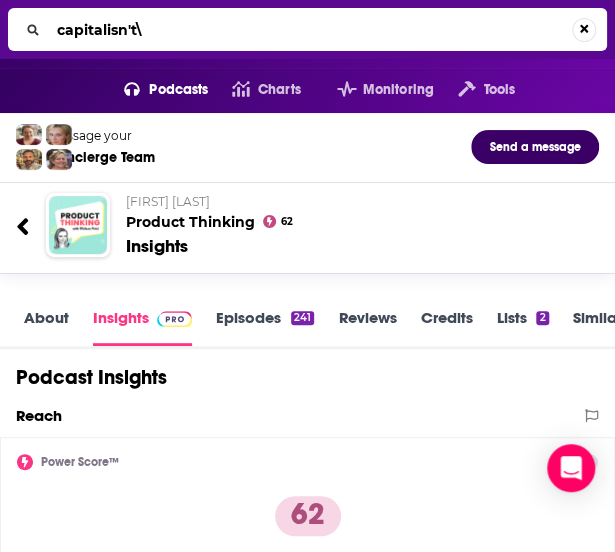 type on "capitalisn't" 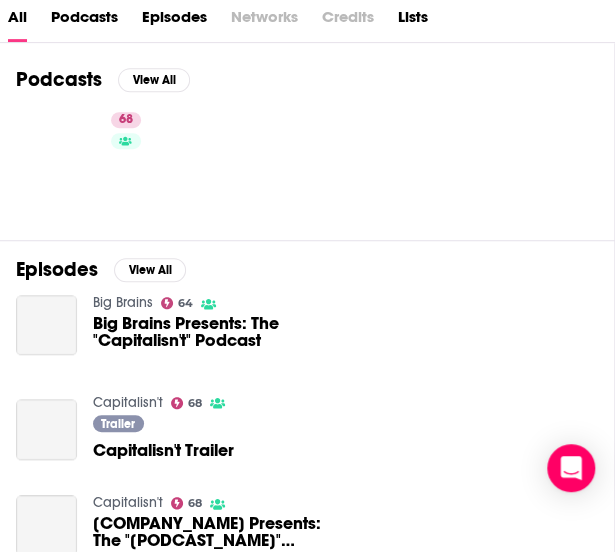 scroll, scrollTop: 148, scrollLeft: 0, axis: vertical 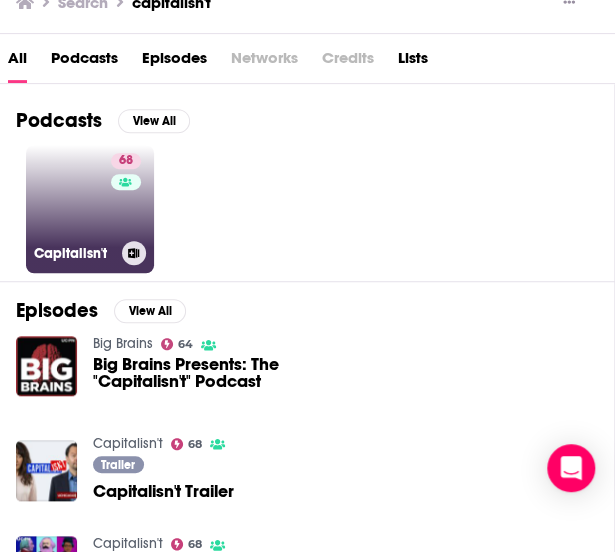click on "68 Capitalisn't" at bounding box center [90, 209] 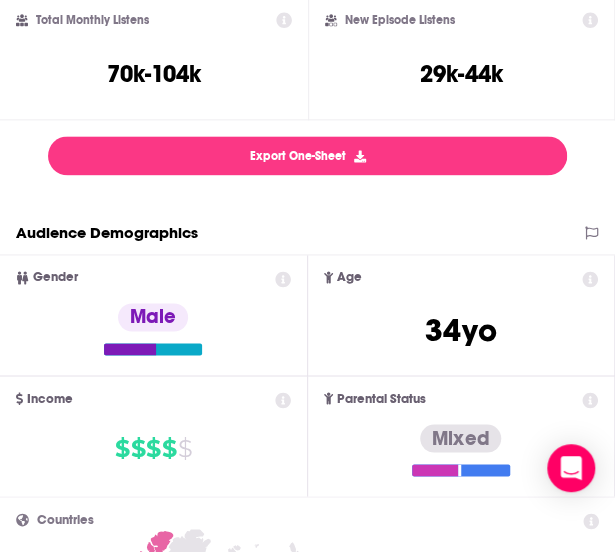 scroll, scrollTop: 0, scrollLeft: 0, axis: both 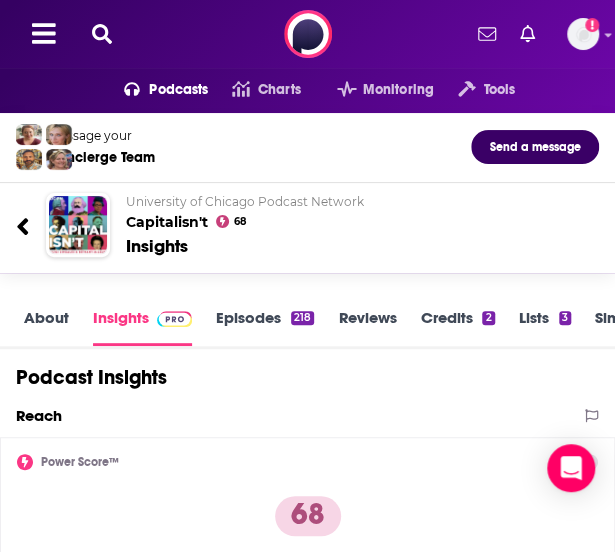 click 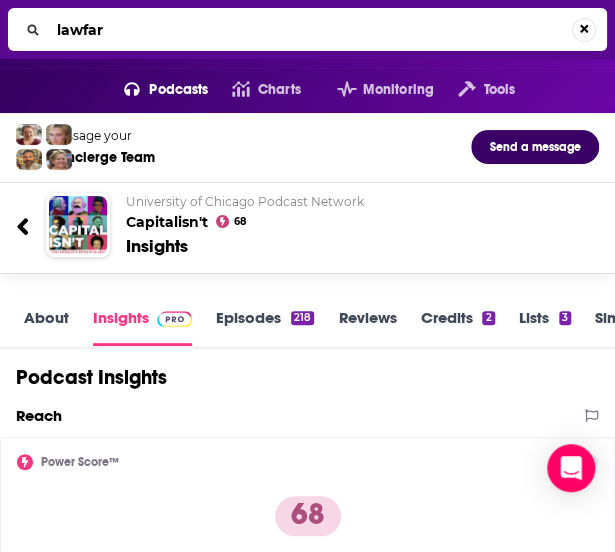 type on "lawfare" 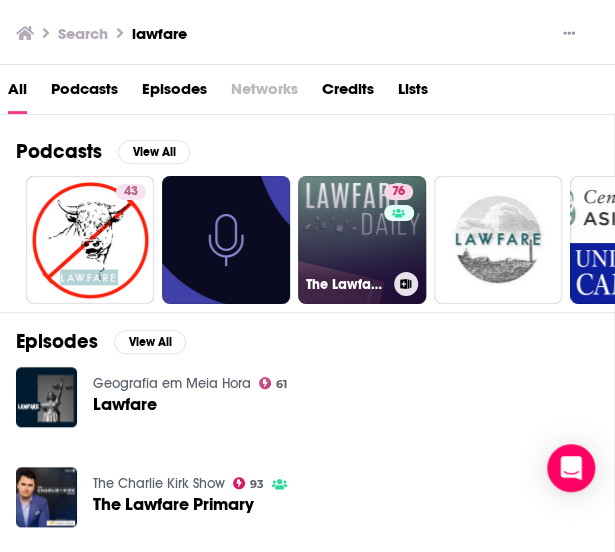 scroll, scrollTop: 124, scrollLeft: 0, axis: vertical 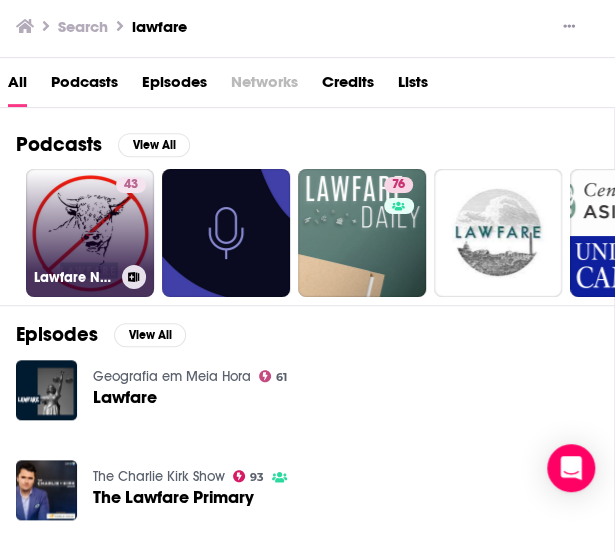 click on "[NUMBER] Lawfare No Bull" at bounding box center (90, 233) 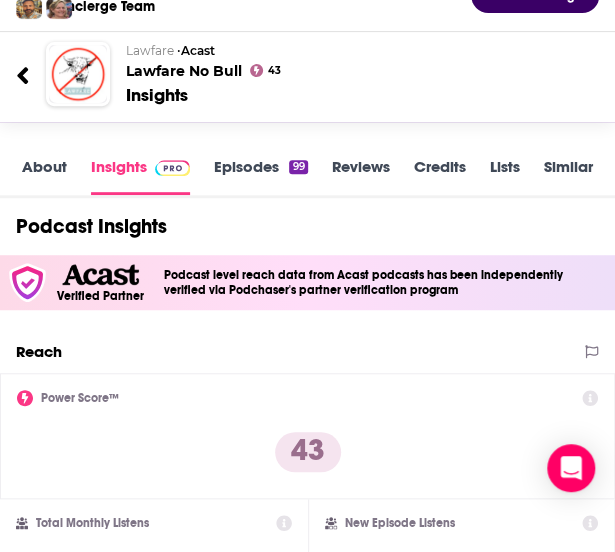 scroll, scrollTop: 110, scrollLeft: 0, axis: vertical 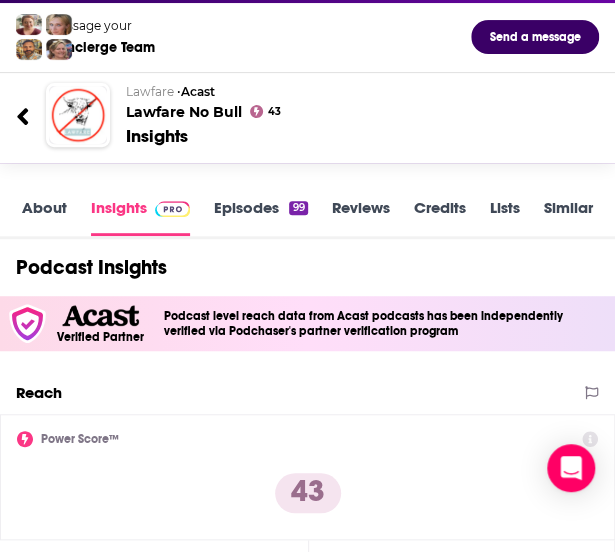 click on "Message your Concierge Team Send a message Lawfare • Acast Lawfare No Bull 43 Insights" at bounding box center [292, 83] 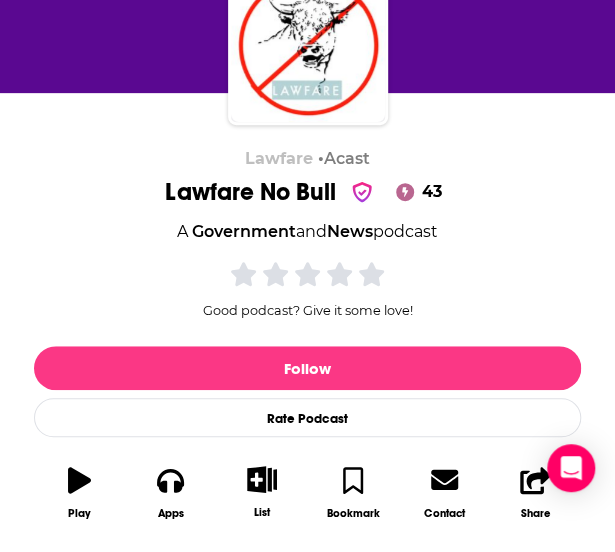 scroll, scrollTop: 0, scrollLeft: 0, axis: both 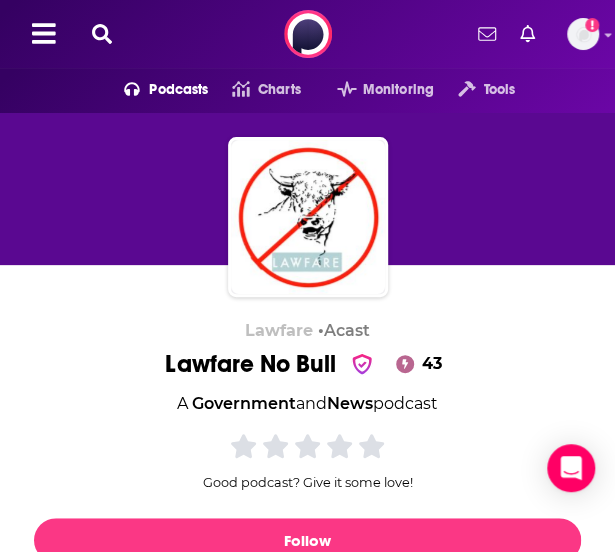 click 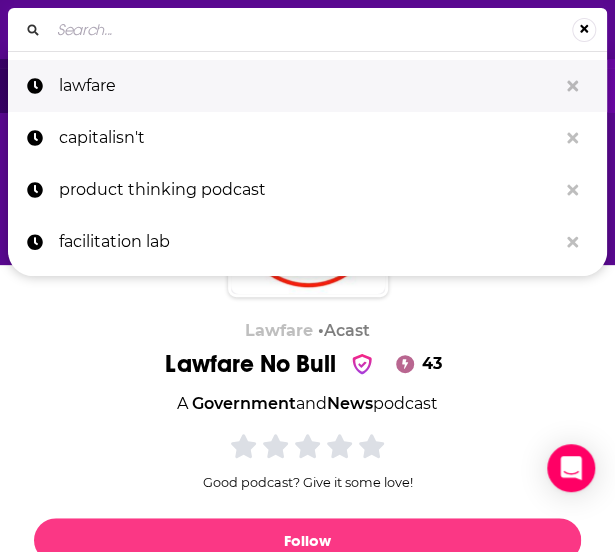click on "lawfare" at bounding box center [308, 86] 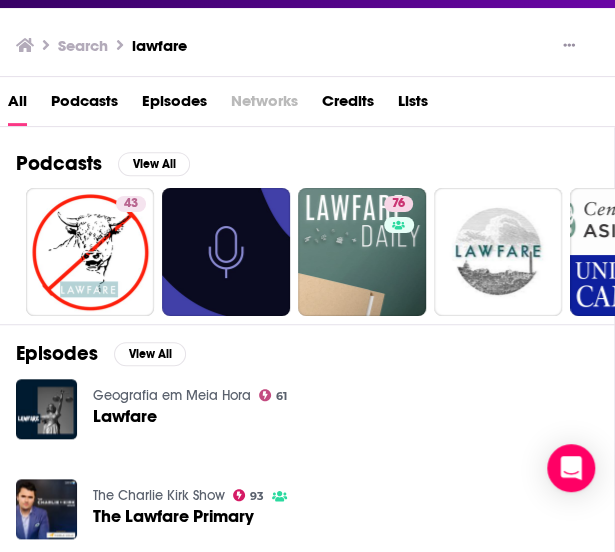scroll, scrollTop: 0, scrollLeft: 0, axis: both 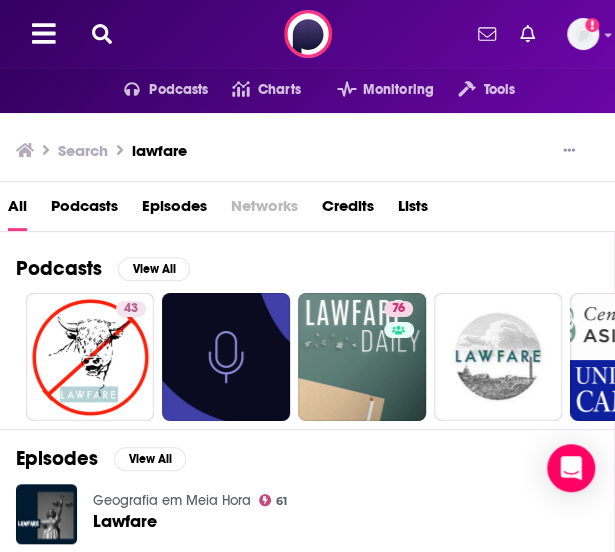 click 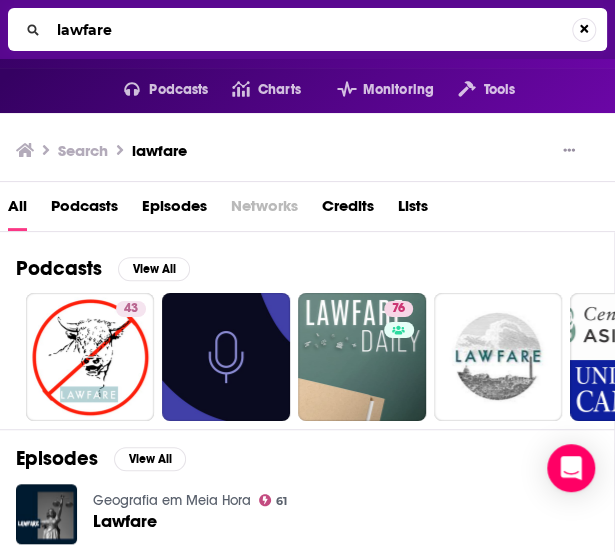 click on "lawfare" at bounding box center [310, 30] 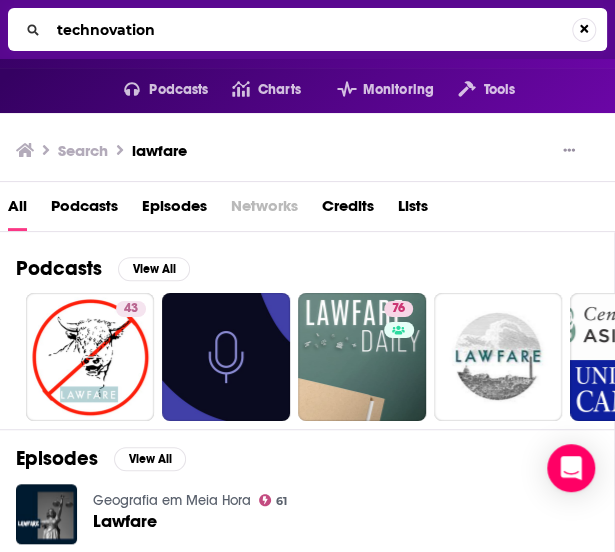 type on "technovation" 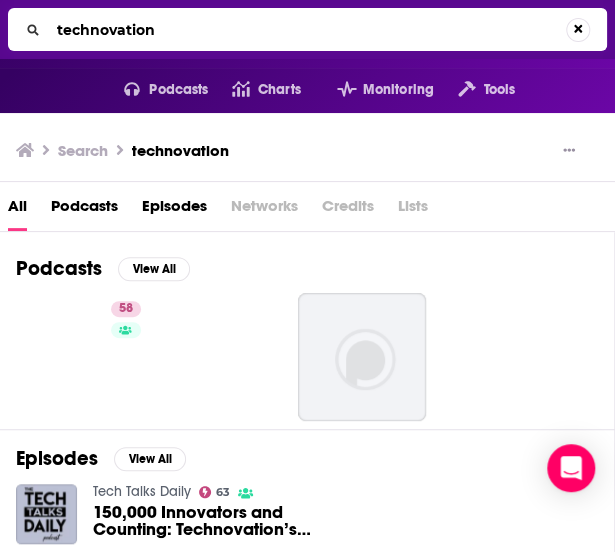 scroll, scrollTop: 103, scrollLeft: 0, axis: vertical 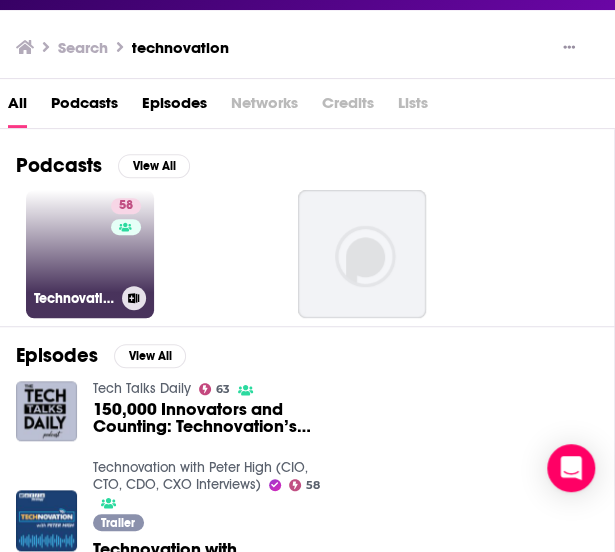 click on "58 Technovation with [FIRST] [LAST] (CIO, CTO, CDO, CXO Interviews)" at bounding box center [90, 254] 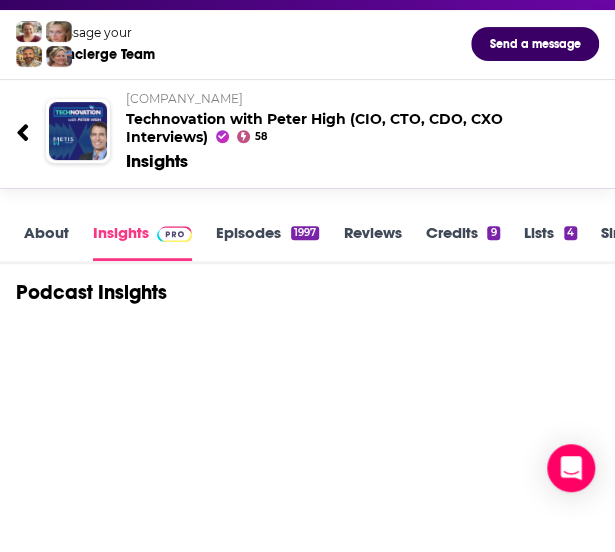 scroll, scrollTop: 0, scrollLeft: 0, axis: both 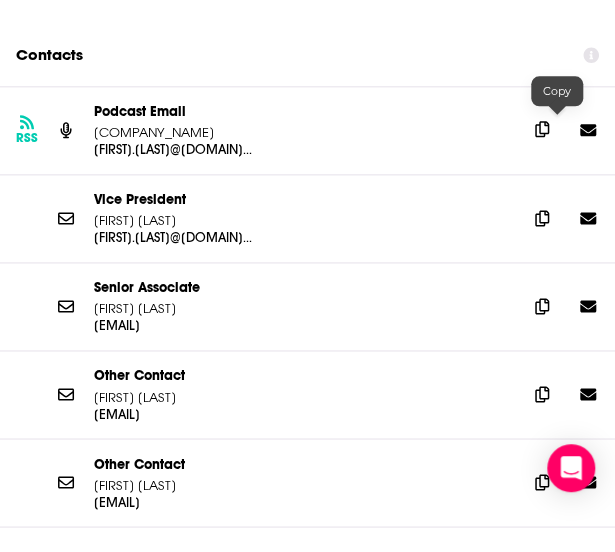 click at bounding box center (542, 129) 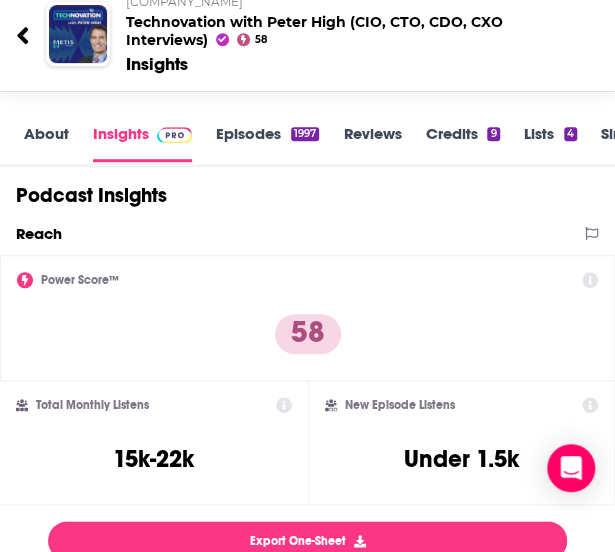 scroll, scrollTop: 93, scrollLeft: 0, axis: vertical 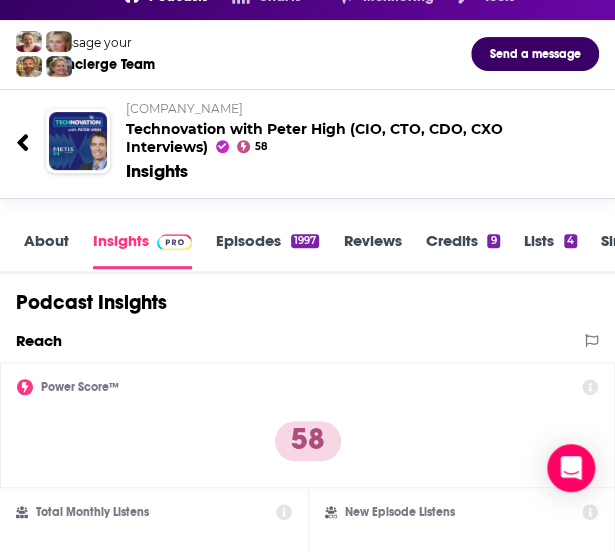 click on "About" at bounding box center [46, 250] 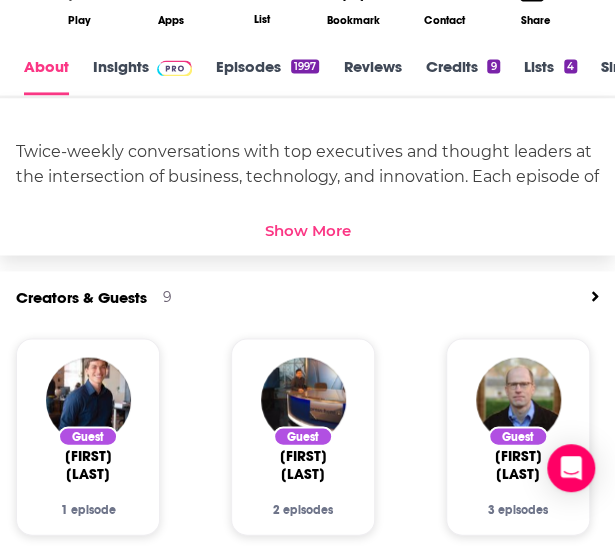 scroll, scrollTop: 698, scrollLeft: 0, axis: vertical 